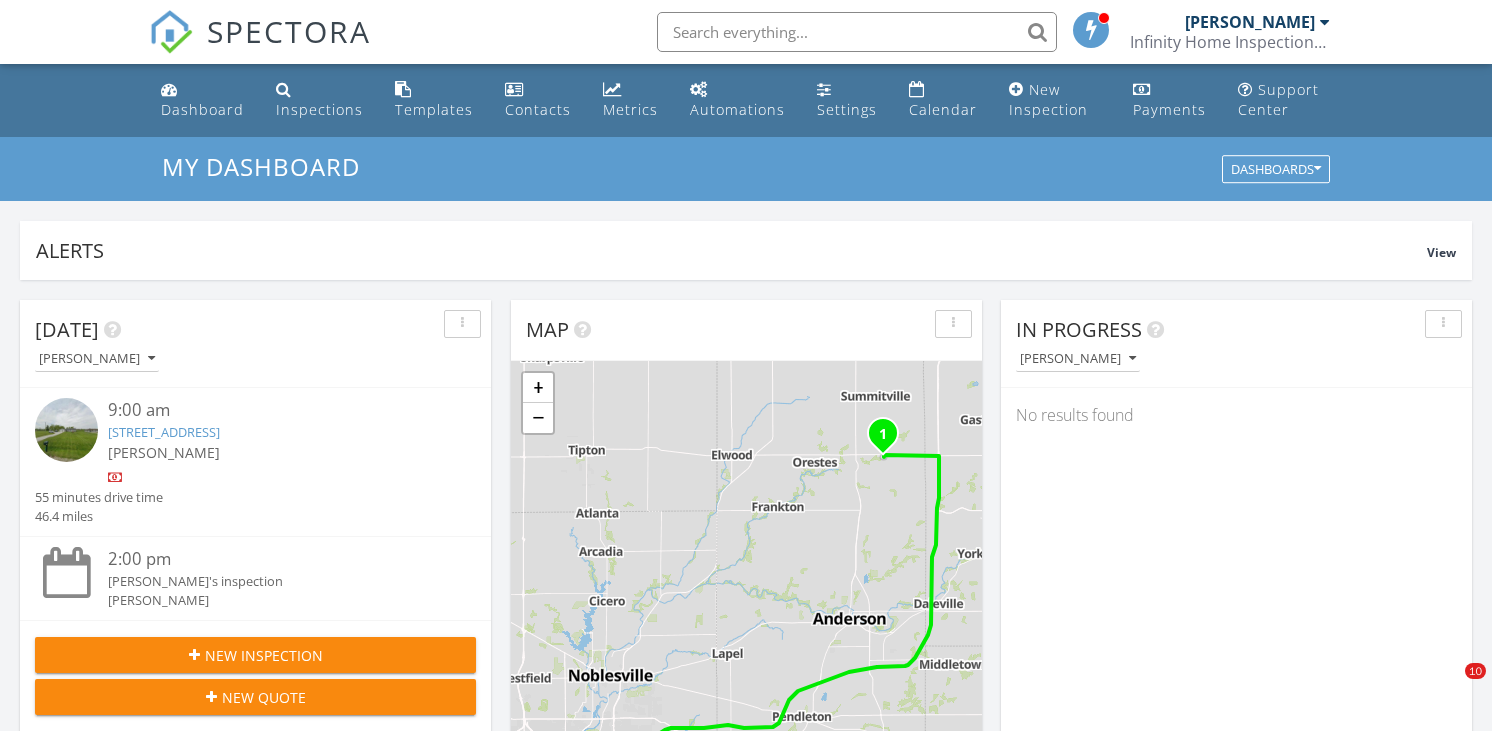 scroll, scrollTop: 222, scrollLeft: 0, axis: vertical 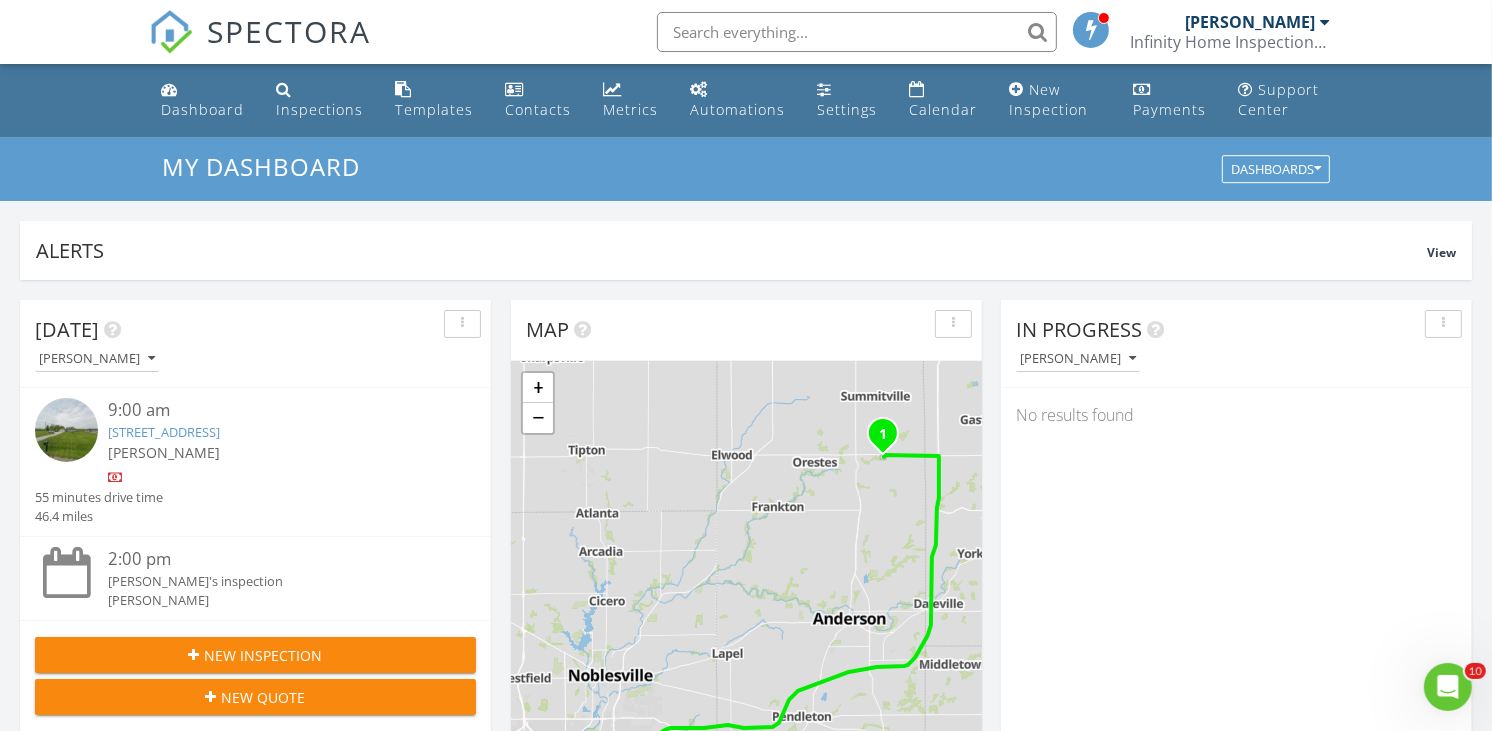 click on "[STREET_ADDRESS]" at bounding box center (164, 432) 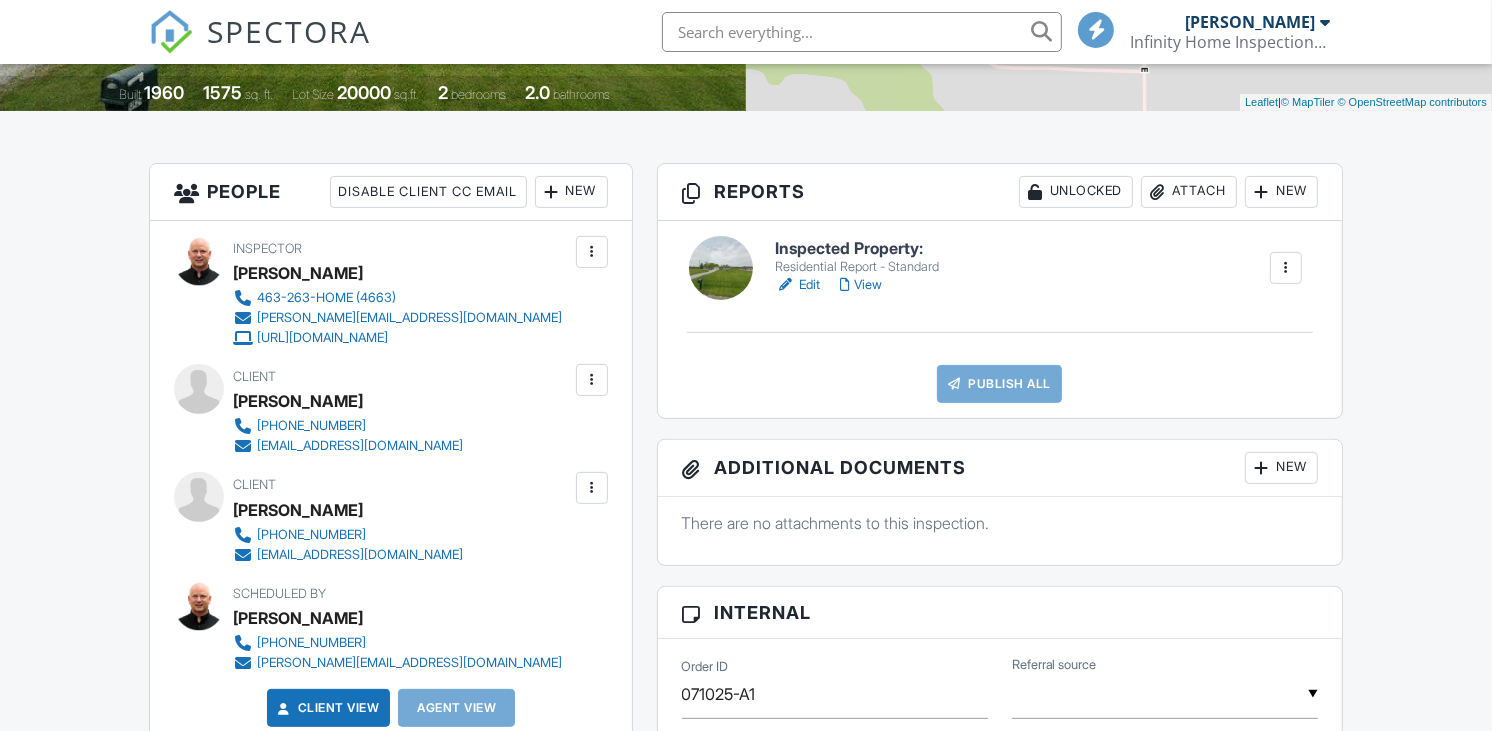 scroll, scrollTop: 444, scrollLeft: 0, axis: vertical 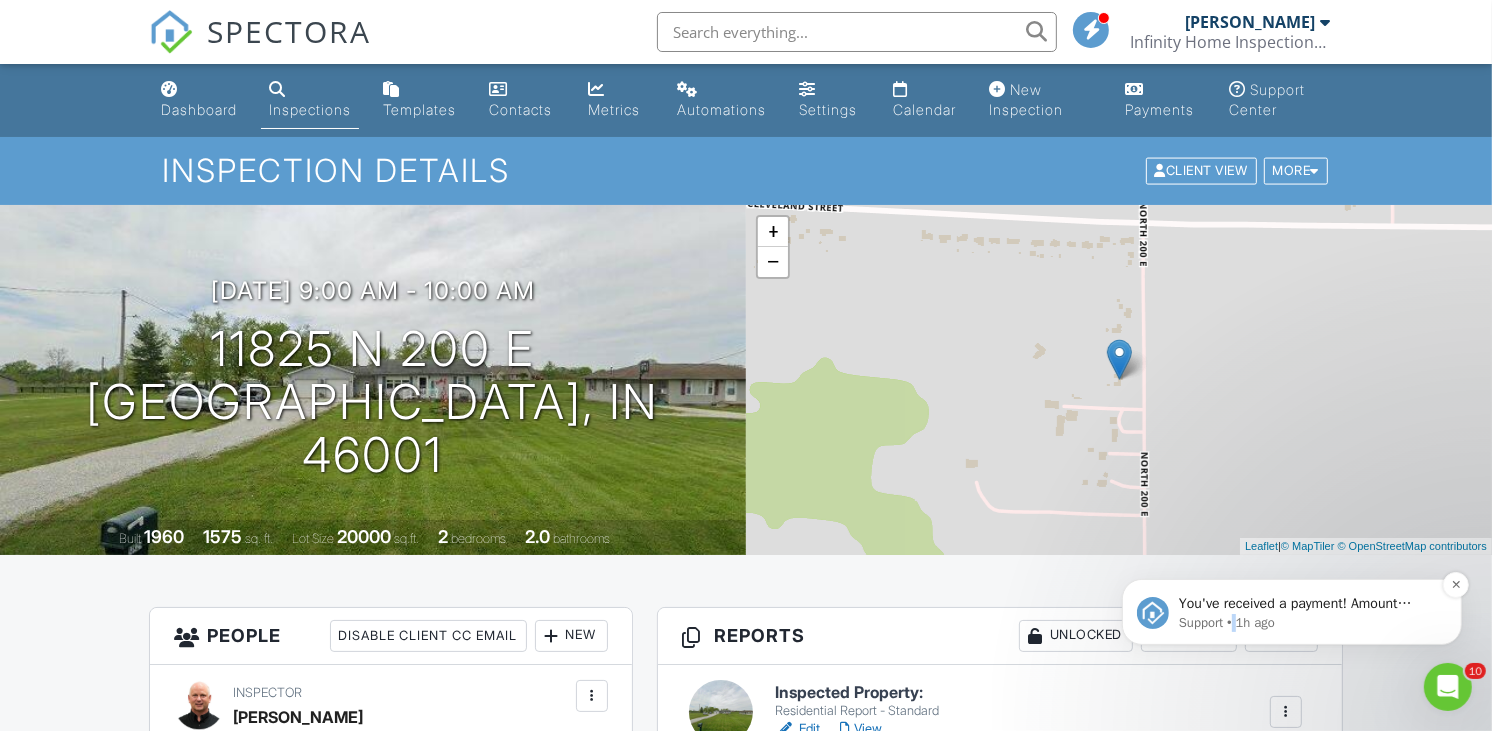 click on "Support • 1h ago" at bounding box center [1307, 622] 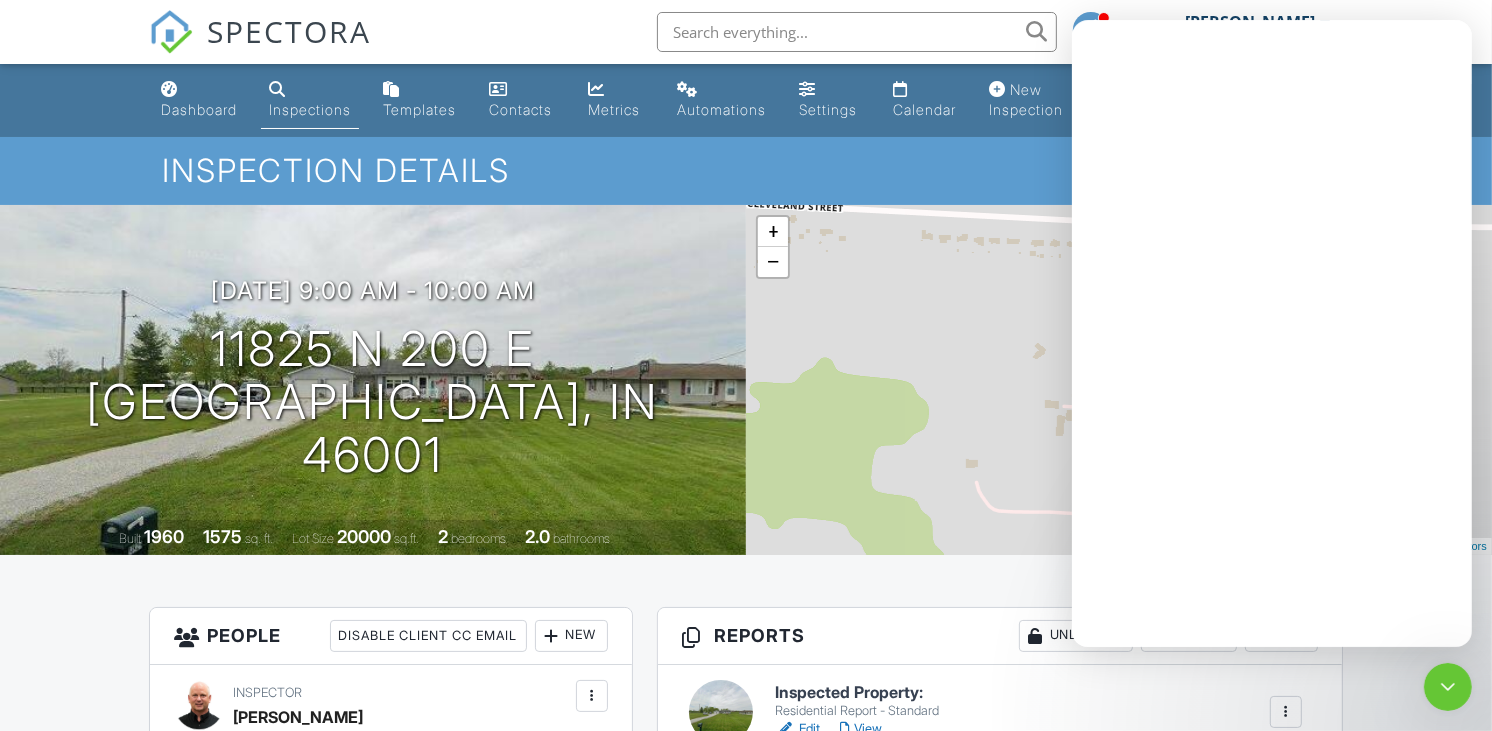 scroll, scrollTop: 0, scrollLeft: 0, axis: both 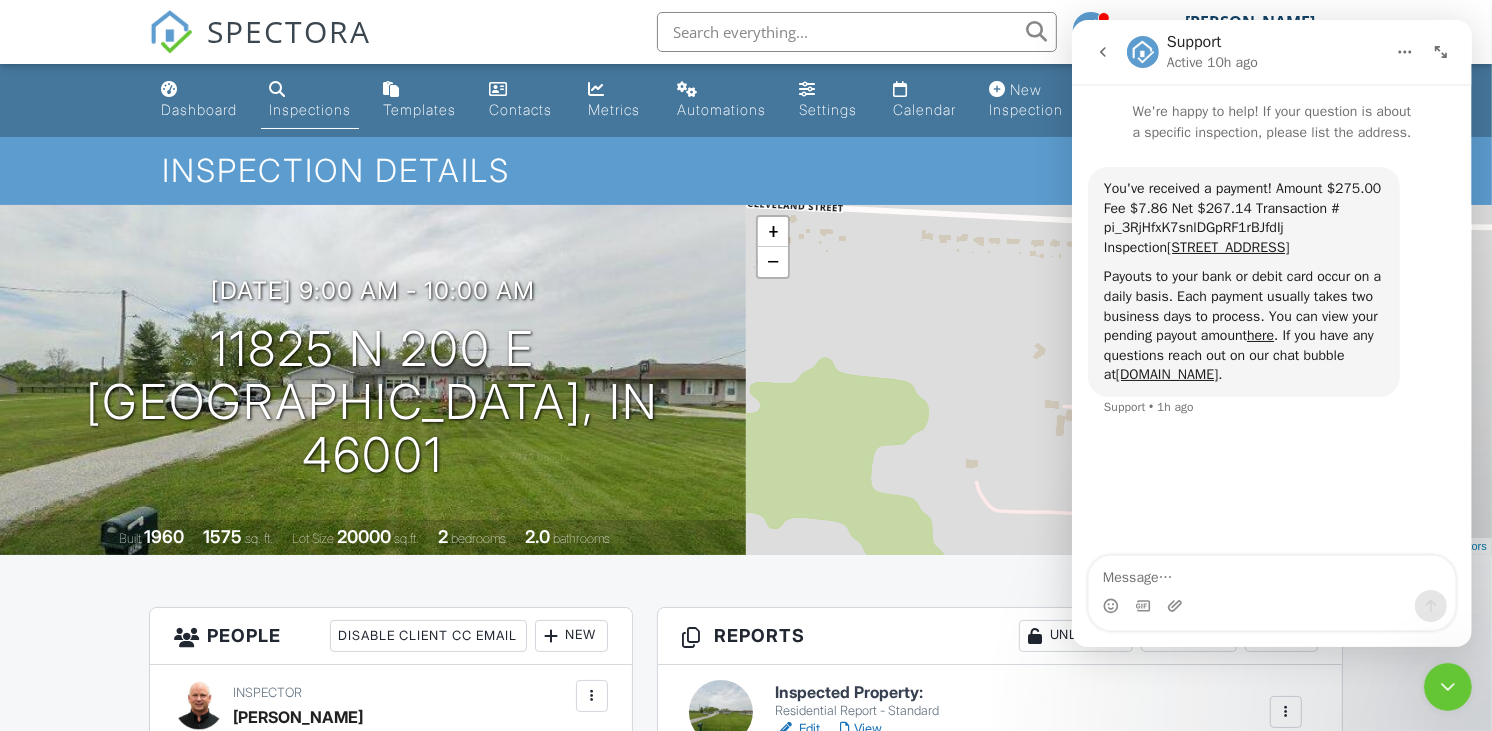 click on "Dashboard
Inspections
Templates
Contacts
Metrics
Automations
Settings
Calendar
New Inspection
Payments
Support Center
Inspection Details
Client View
More
Property Details
Reschedule
Reorder / Copy
Share
Cancel
Delete
Print Order
Convert to V10
View Change Log
07/10/2025  9:00 am
- 10:00 am
11825 N 200 E
Alexandria, IN 46001
Built
1960
1575
sq. ft.
Lot Size
20000
sq.ft.
2
bedrooms
2.0
bathrooms
+ − Leaflet  |  © MapTiler   © OpenStreetMap contributors
All emails and texts are disabled for this inspection!
Turn on emails and texts
Turn on and Requeue Notifications
Reports
Unlocked
Attach
New" at bounding box center (746, 1544) 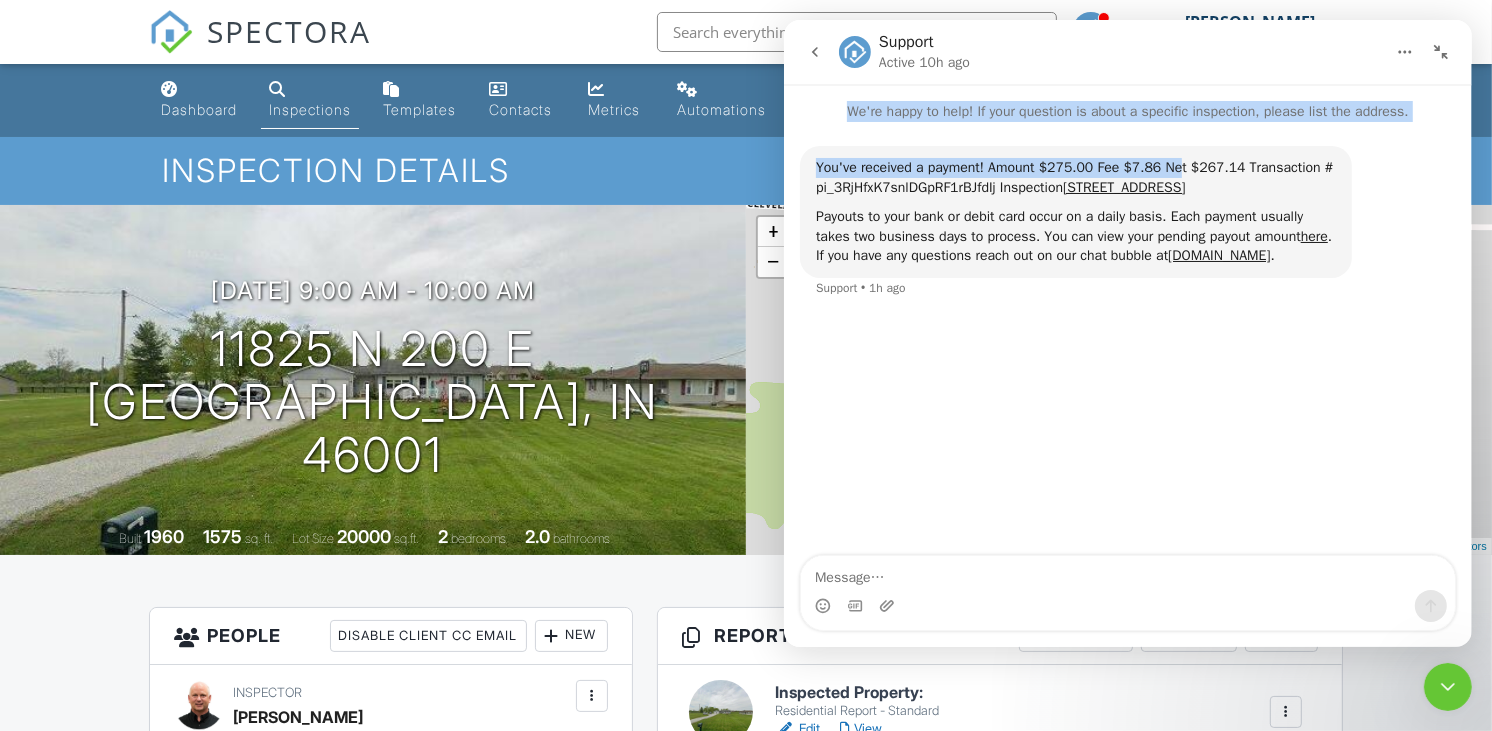 drag, startPoint x: 1279, startPoint y: 37, endPoint x: 1172, endPoint y: 161, distance: 163.78339 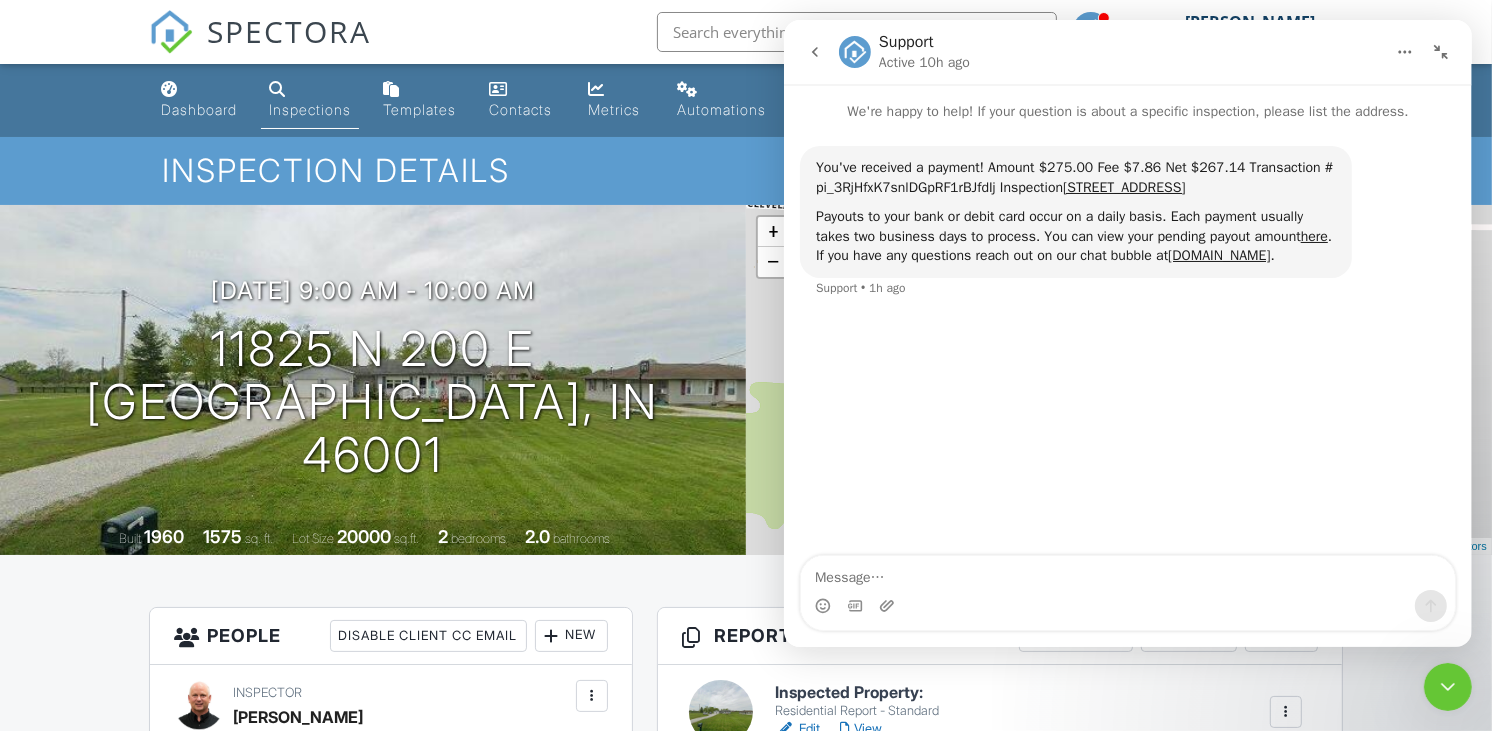 click on "Inspection Details" at bounding box center (746, 170) 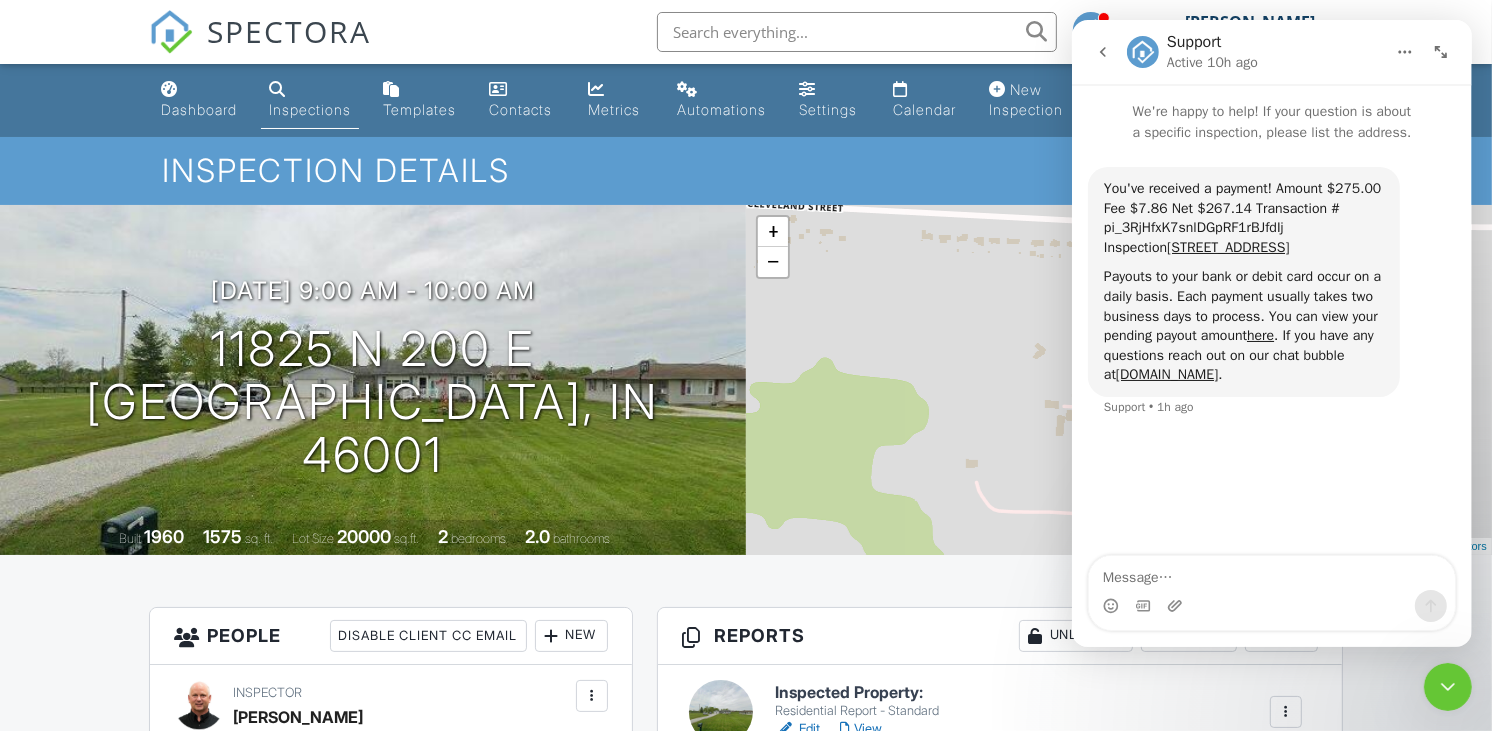 click 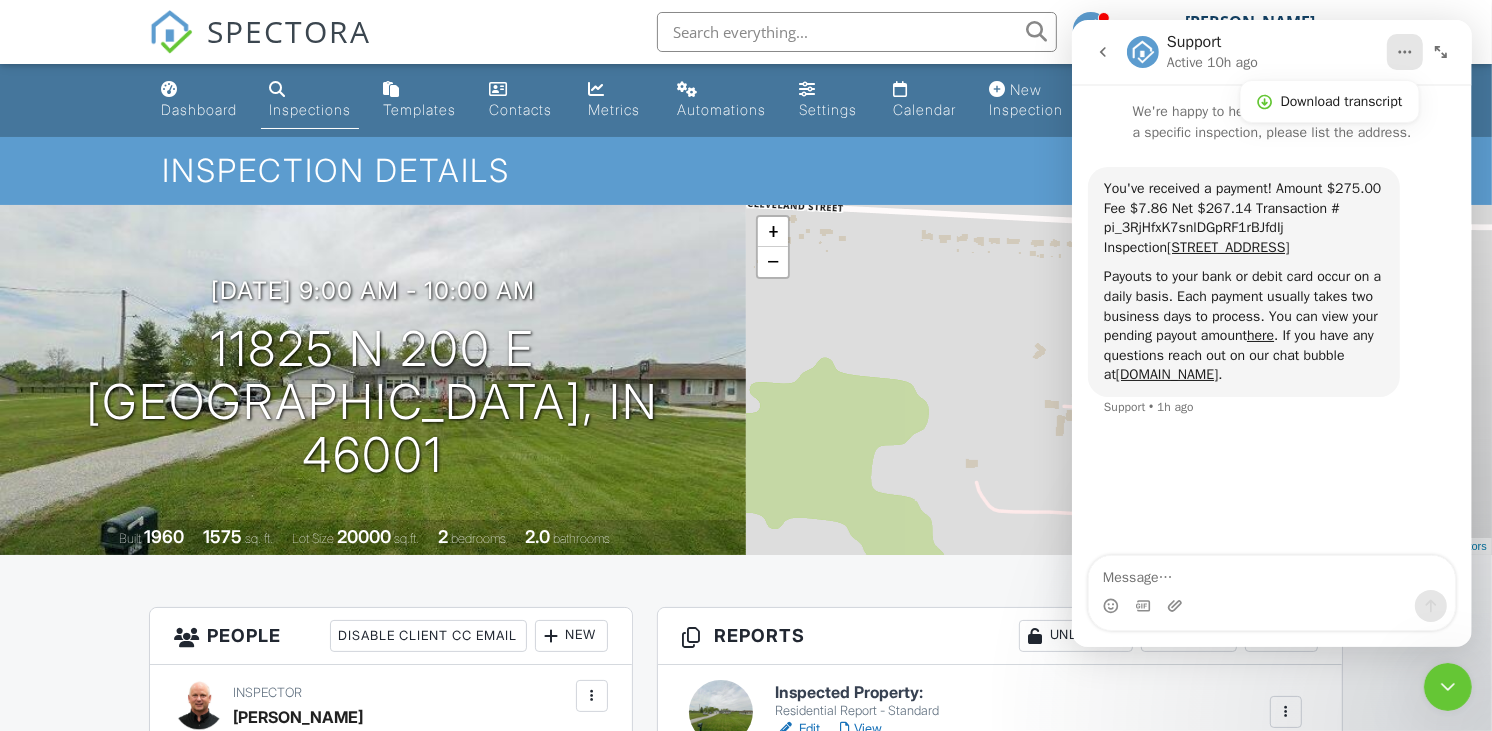 click on "SPECTORA
Jim Sodo
Infinity Home Inspections, LLC
Role:
Inspector
Dashboard
New Inspection
Inspections
Calendar
Template Editor
Contacts
Automations
Team
Metrics
Payments
Data Exports
Billing
Reporting
Advanced
Settings
What's New
Sign Out" at bounding box center [746, 32] 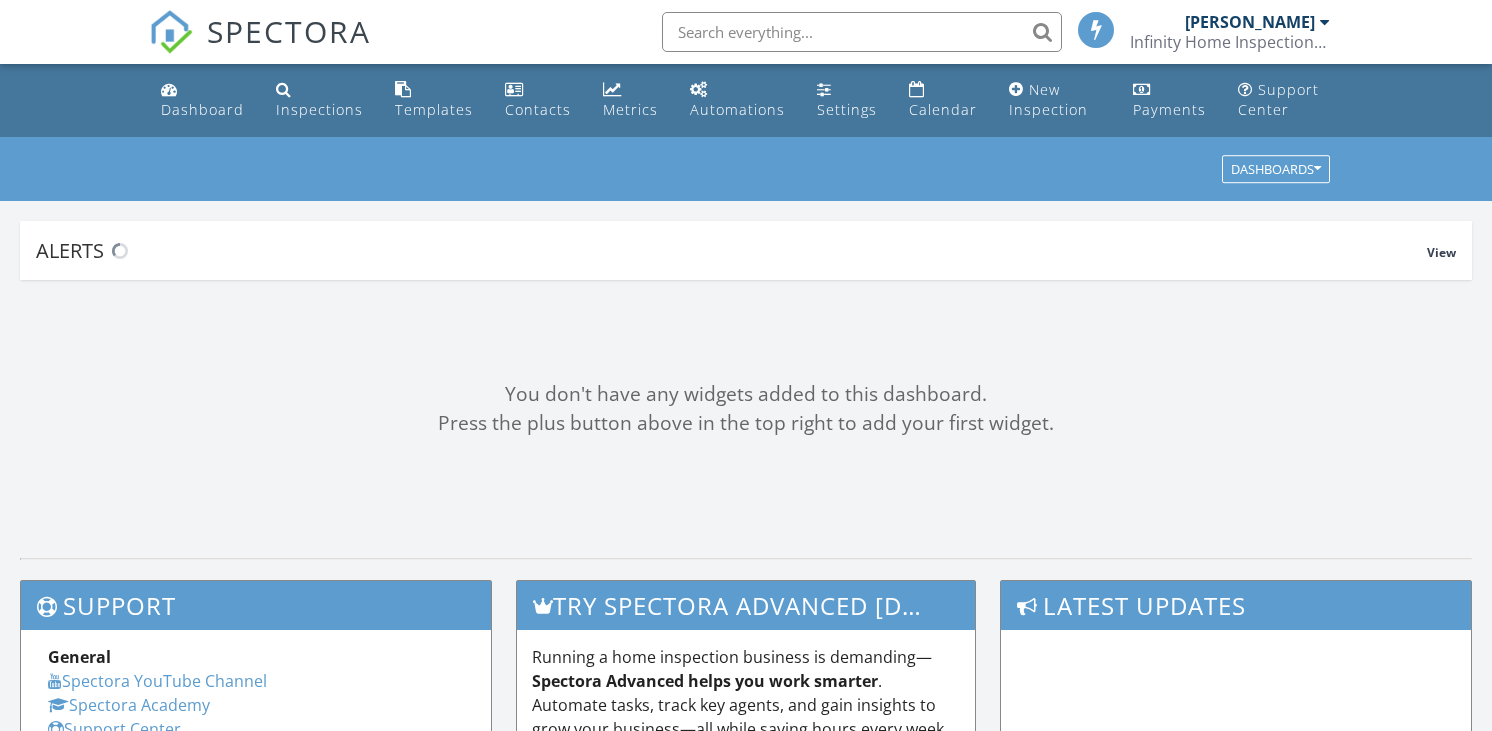 scroll, scrollTop: 0, scrollLeft: 0, axis: both 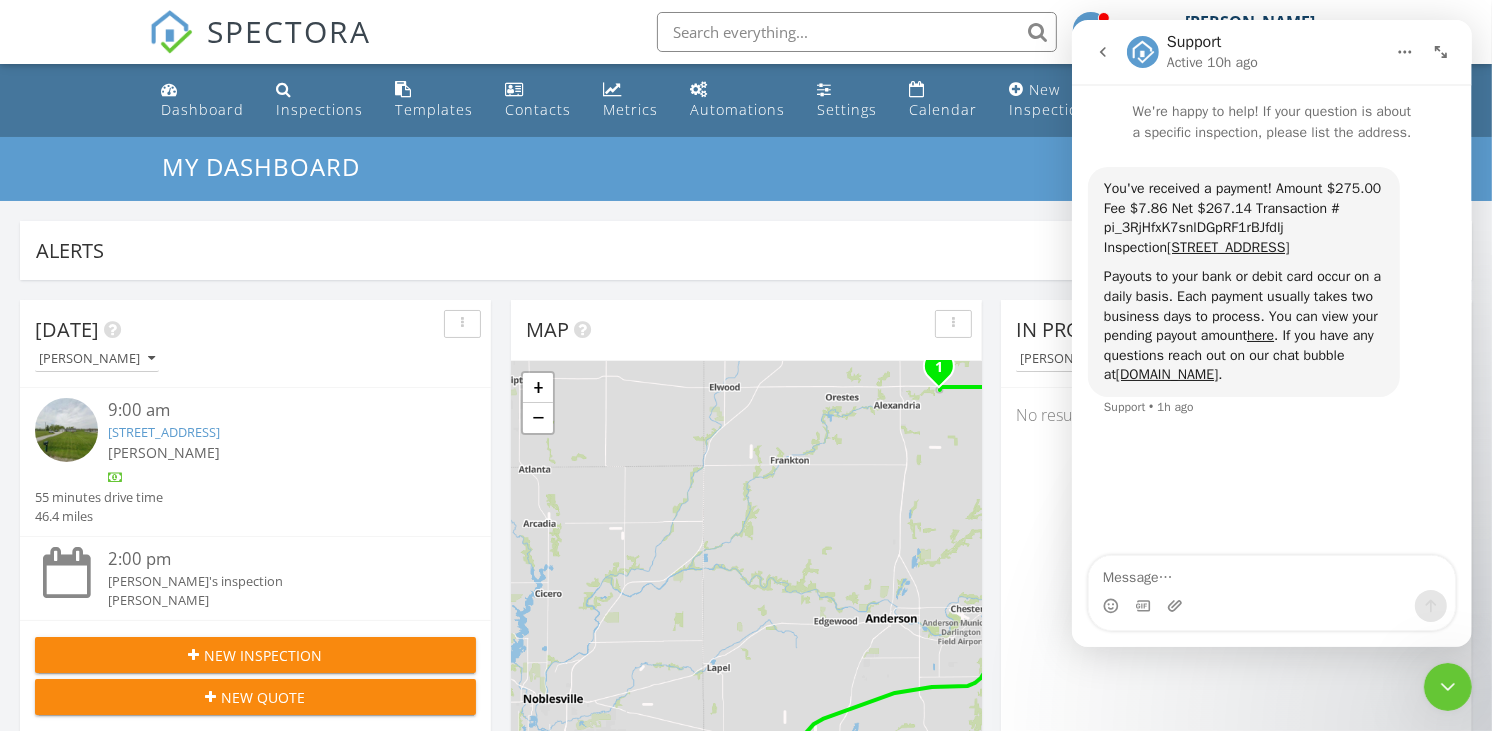 click 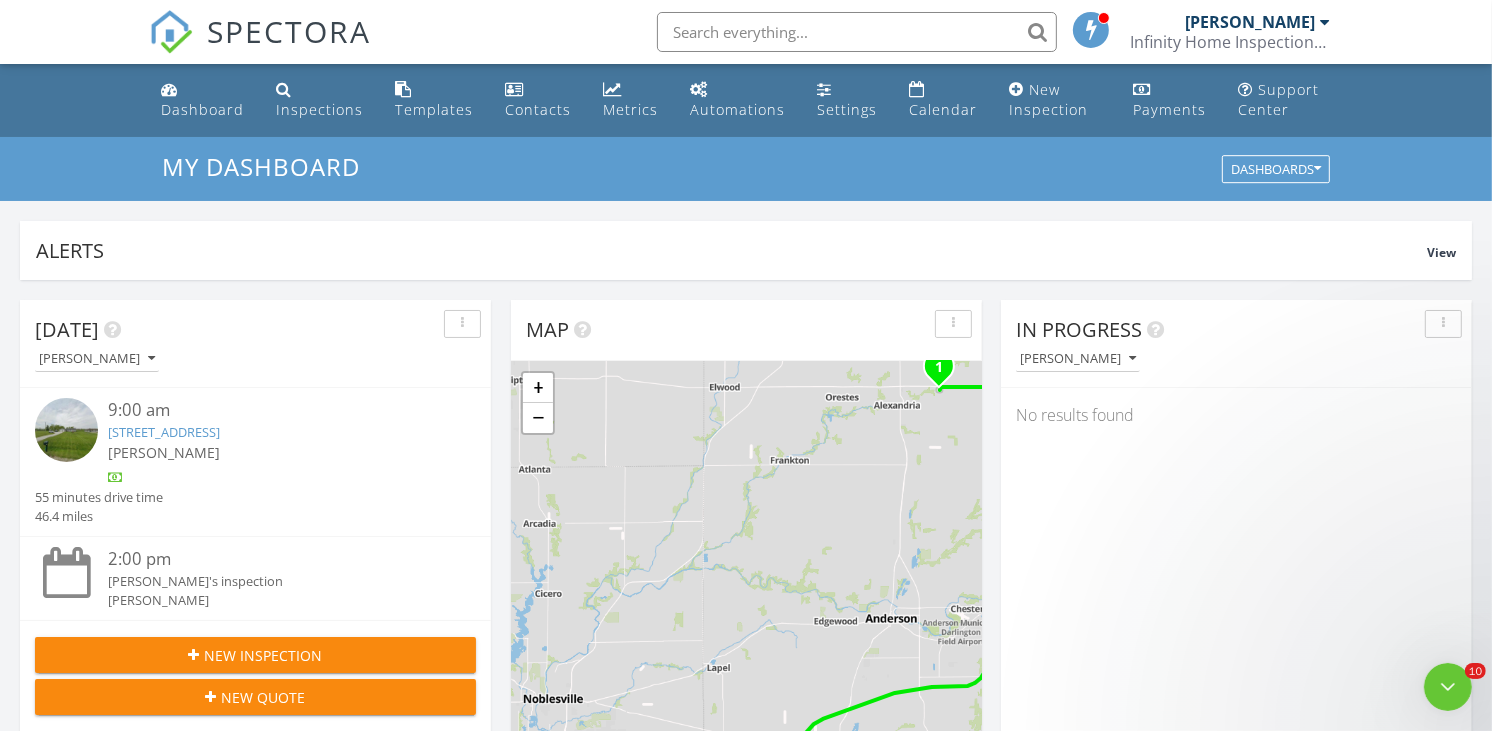 scroll, scrollTop: 0, scrollLeft: 0, axis: both 